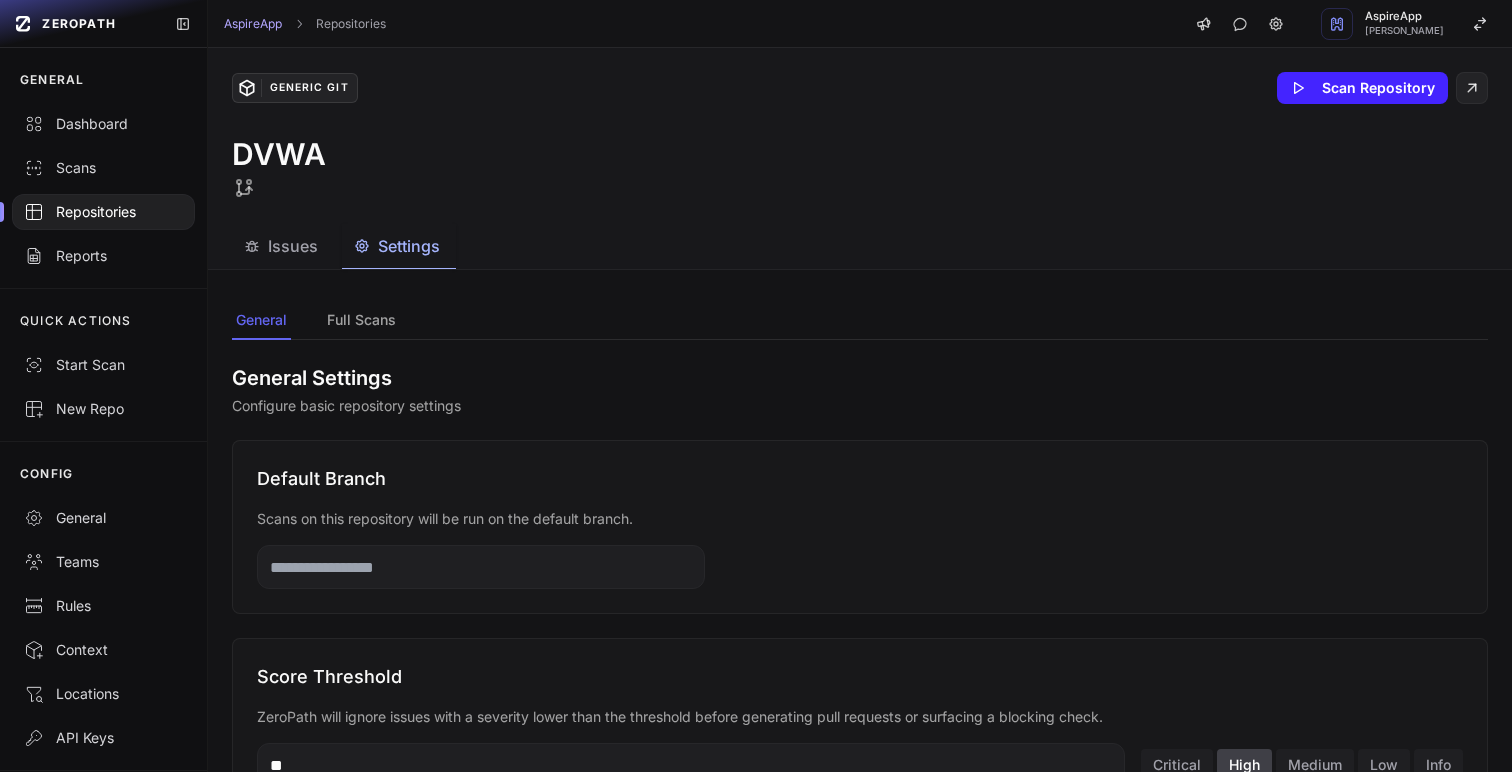 scroll, scrollTop: 0, scrollLeft: 0, axis: both 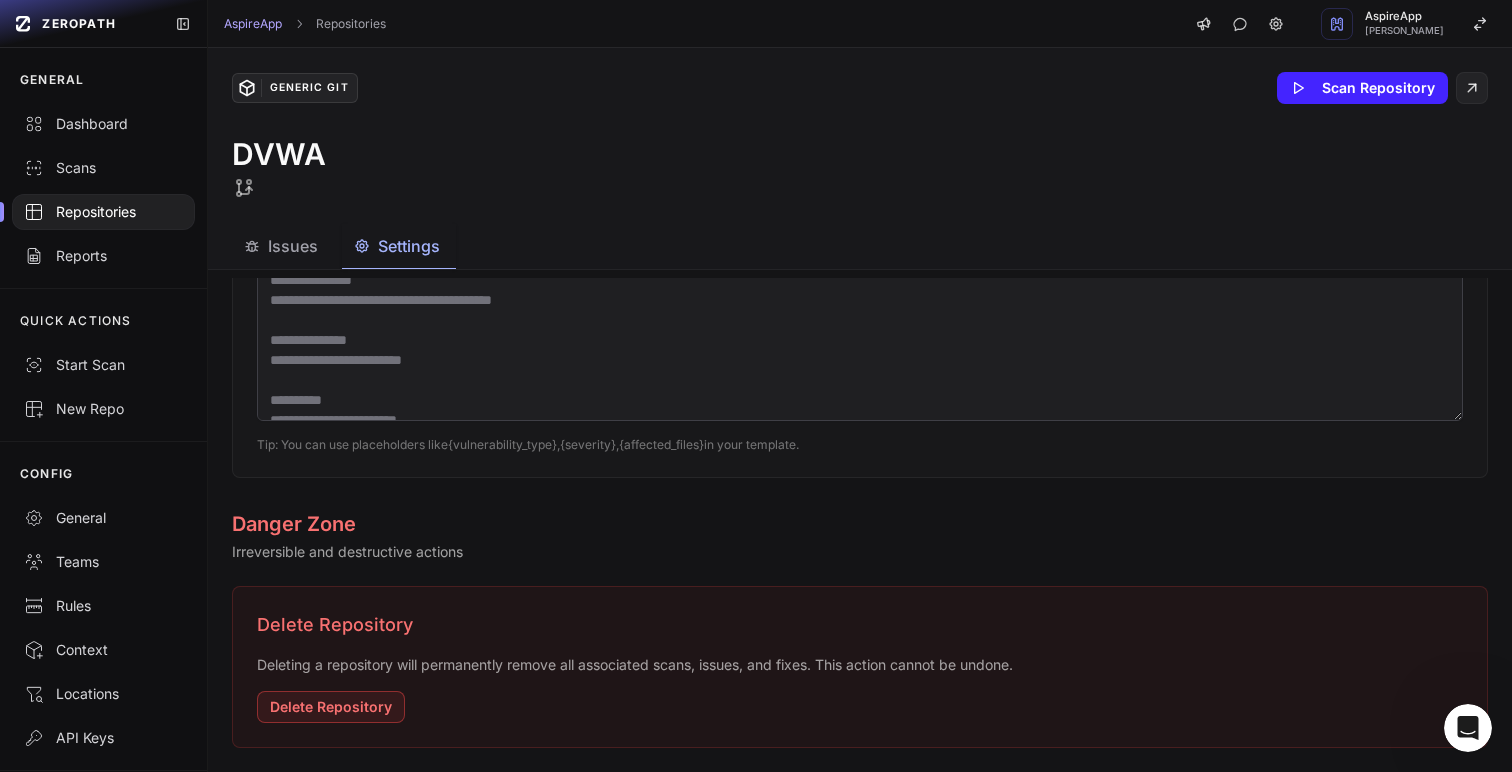 click on "Repositories" at bounding box center (103, 212) 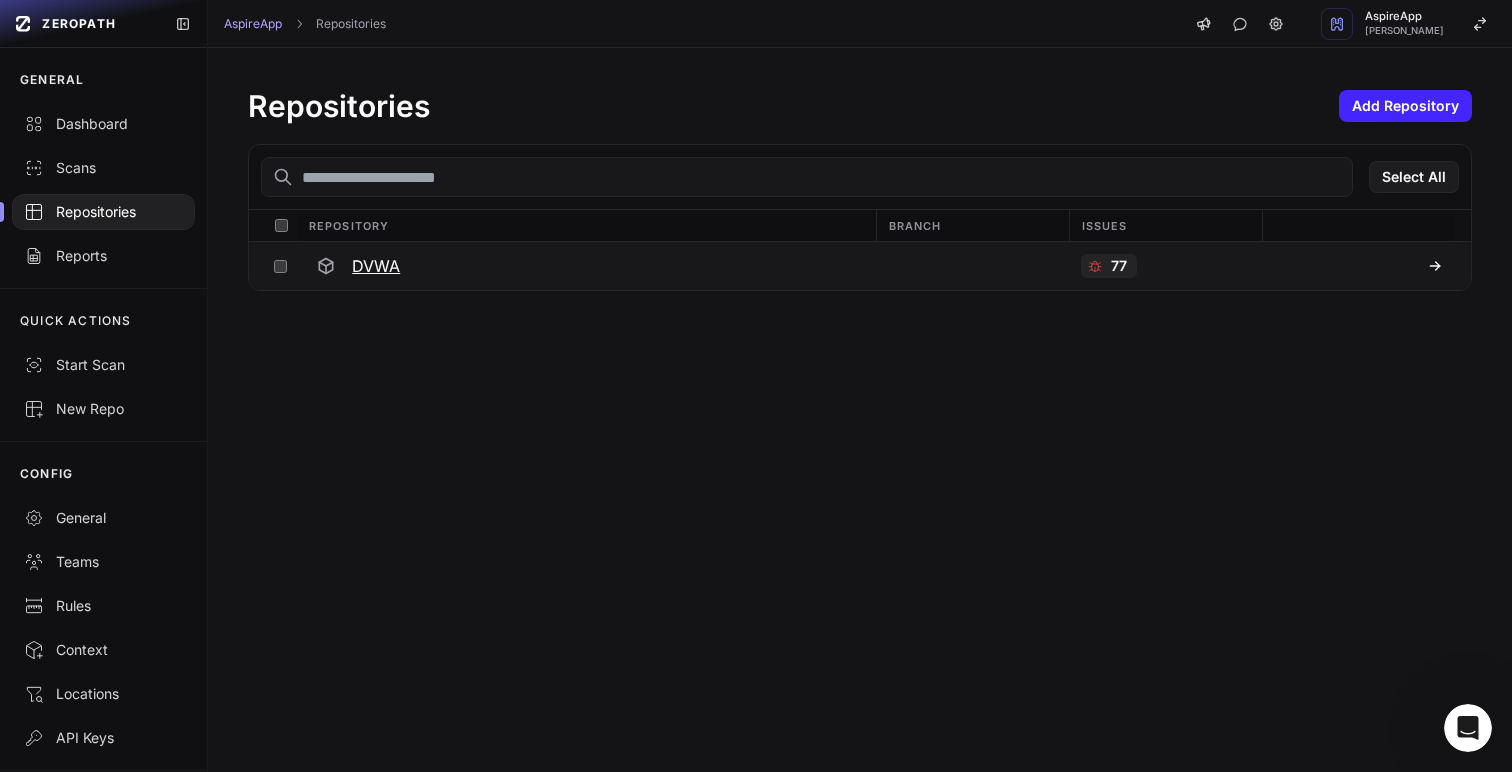 click on "DVWA" at bounding box center (376, 266) 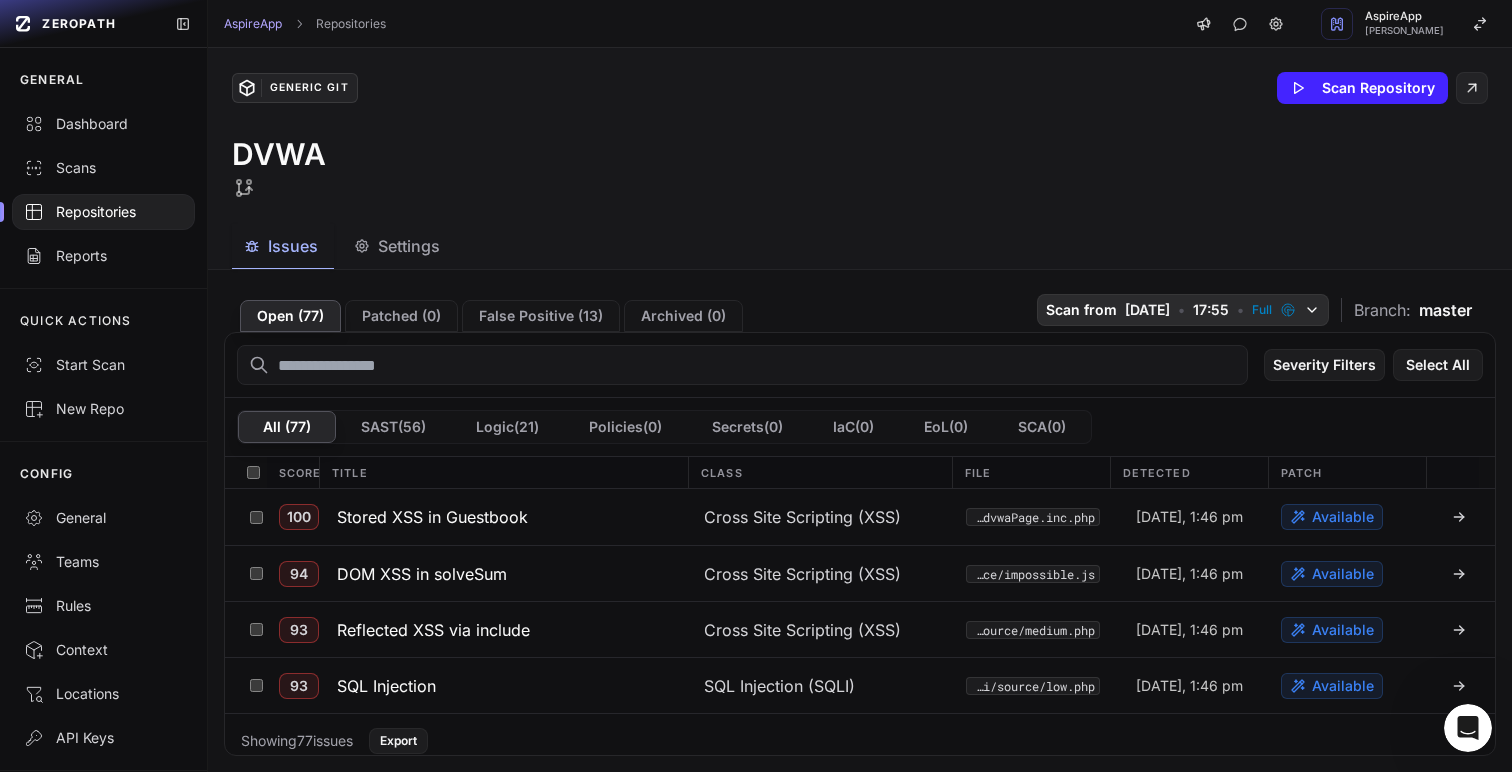 click on "Full" at bounding box center (1262, 310) 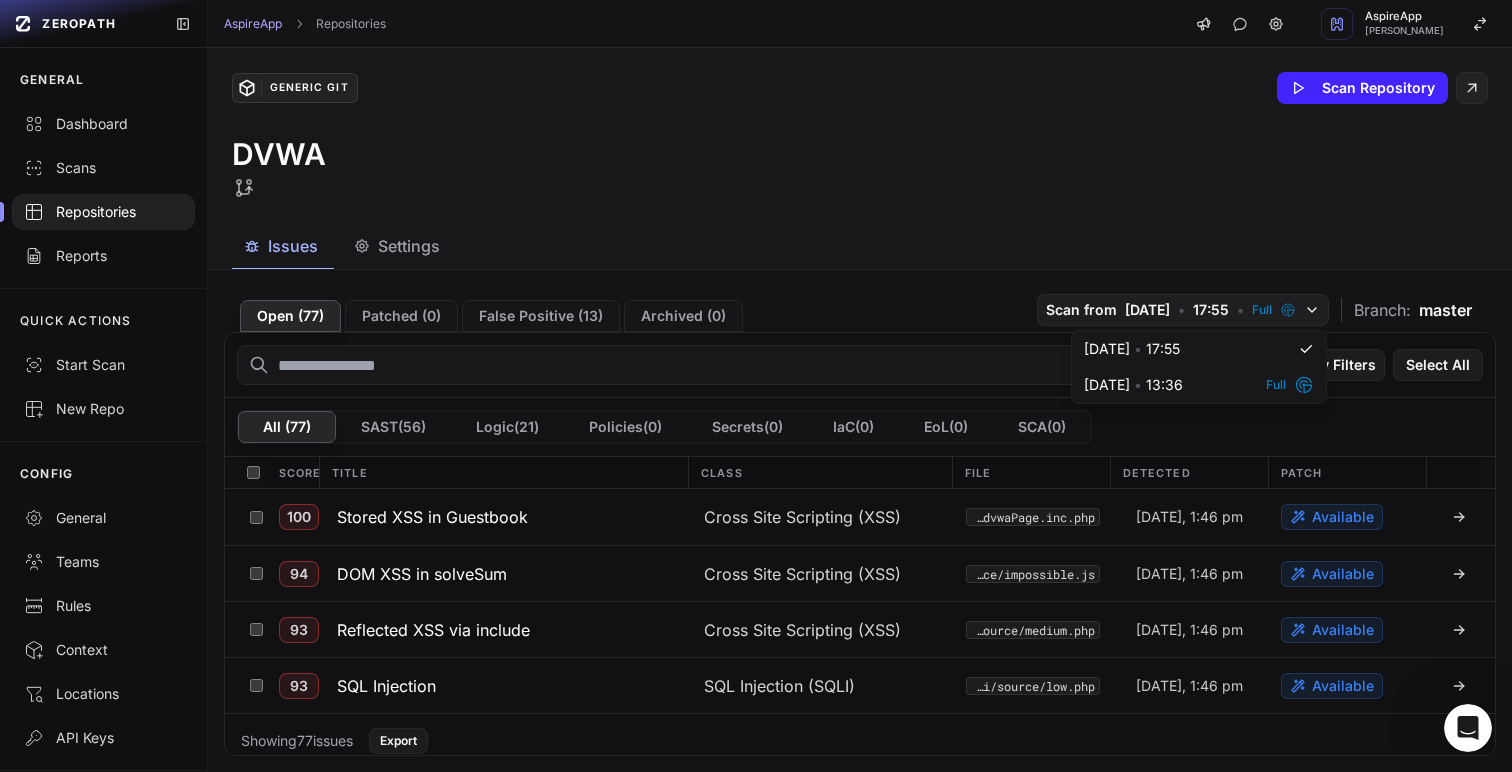 click on "DVWA" at bounding box center [860, 168] 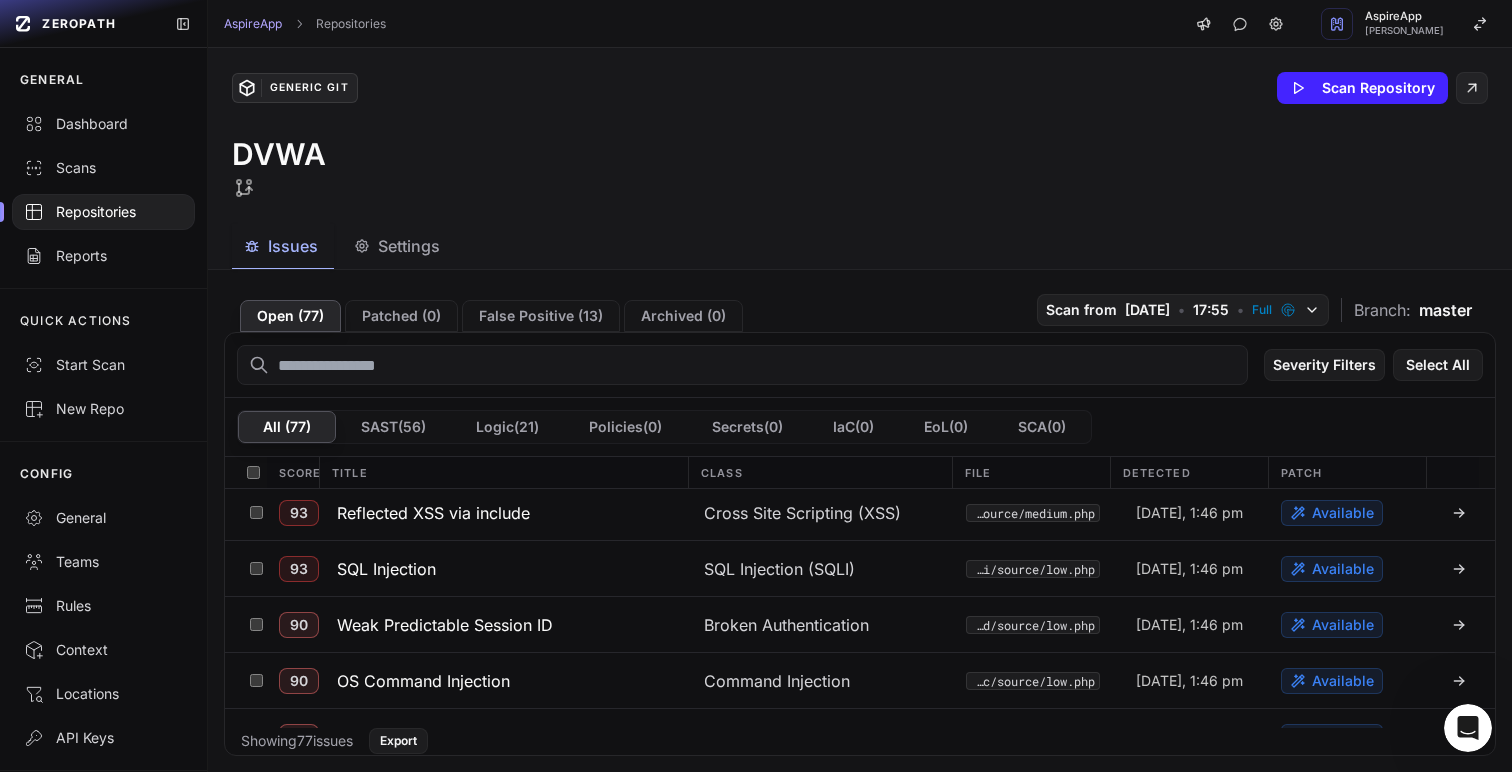 scroll, scrollTop: 0, scrollLeft: 0, axis: both 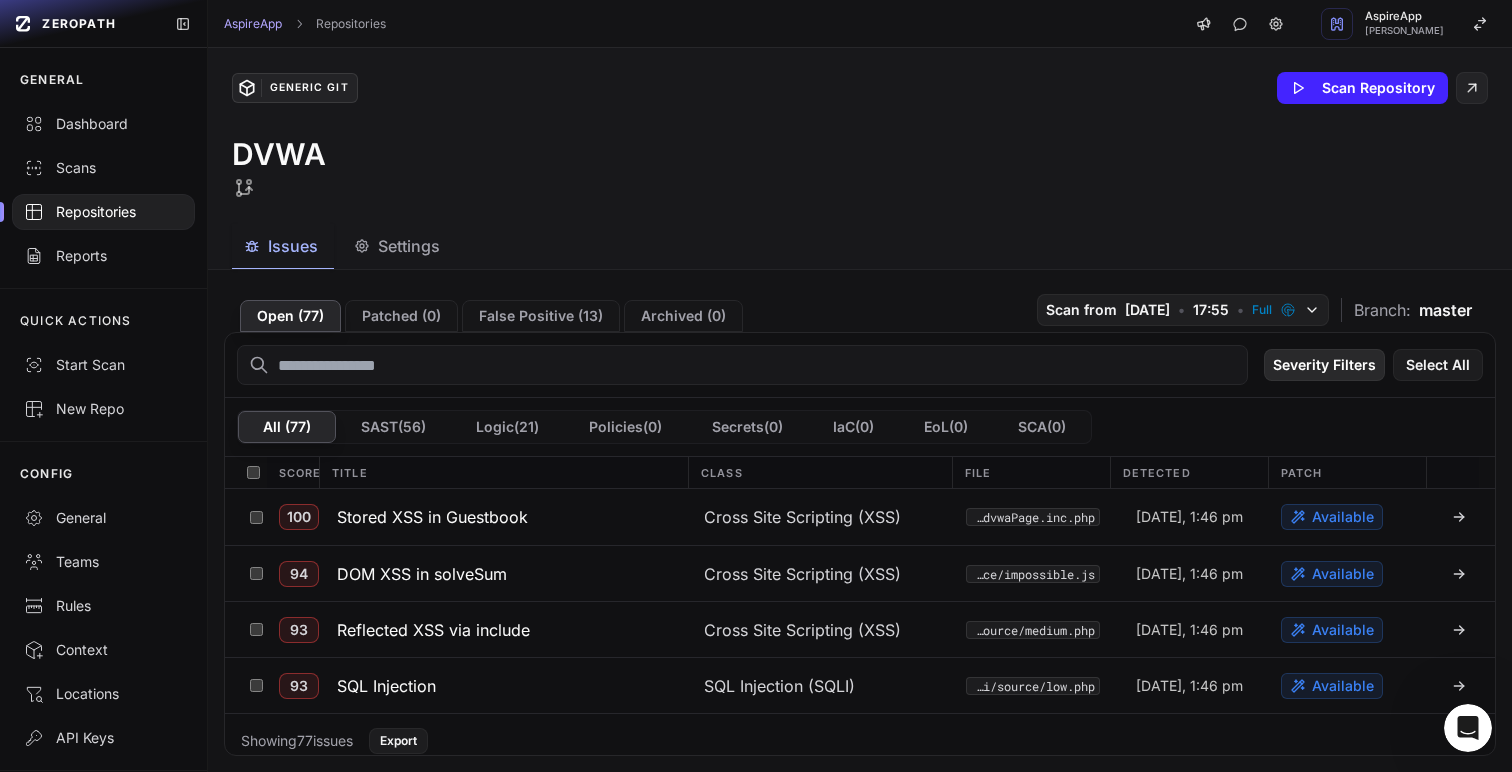 click on "Severity Filters" at bounding box center (1324, 365) 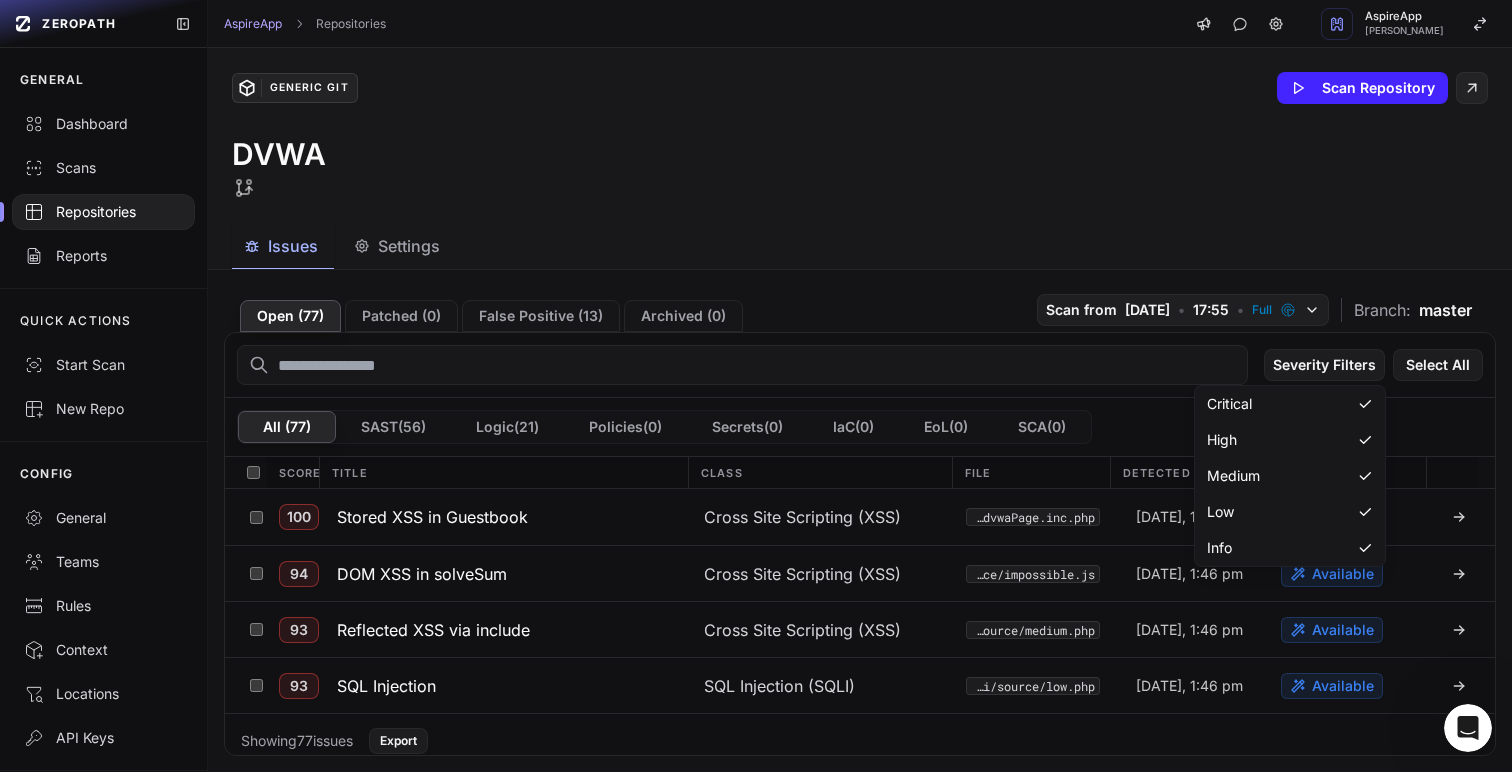 click on "Generic Git
Scan Repository     DVWA" at bounding box center [860, 136] 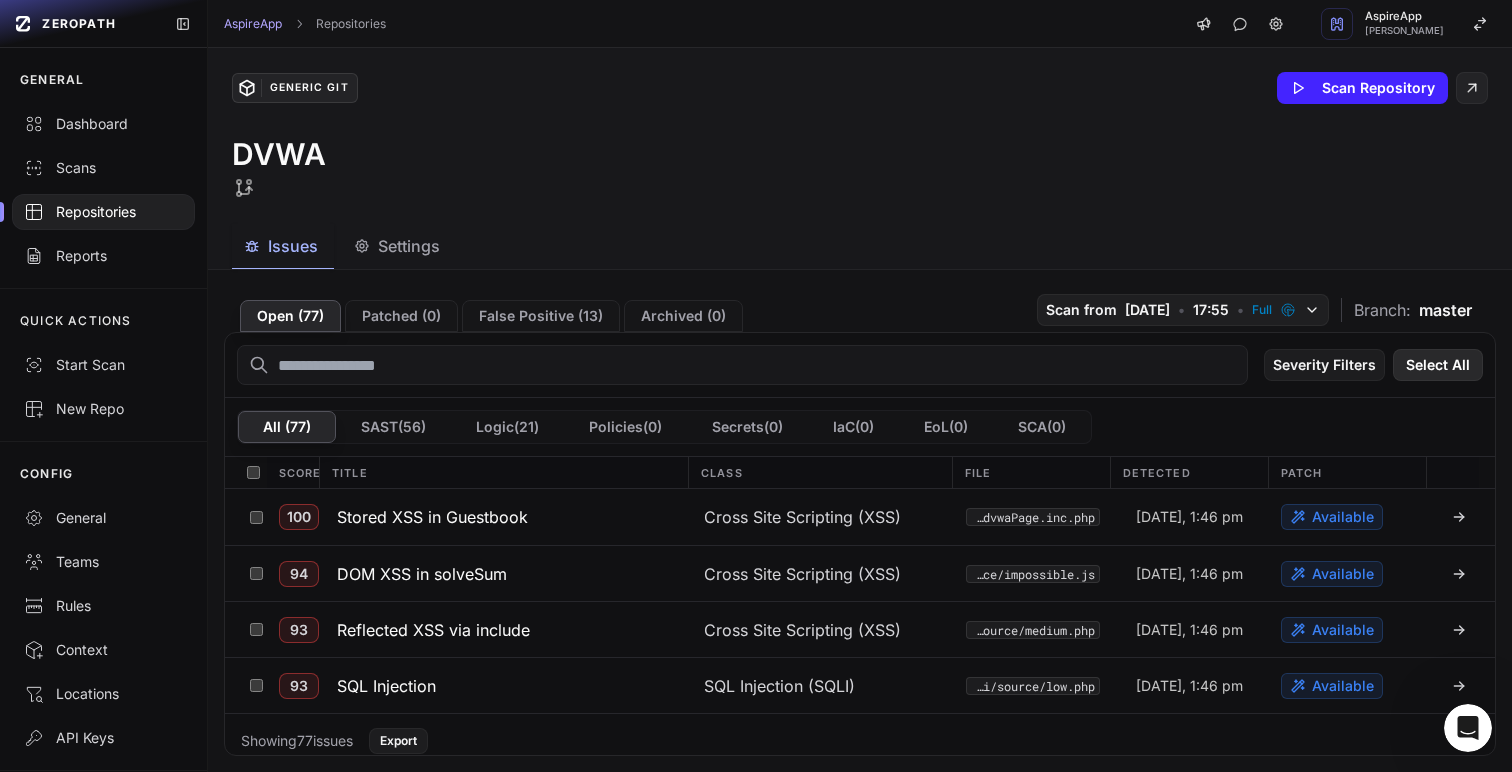 click on "Select All" 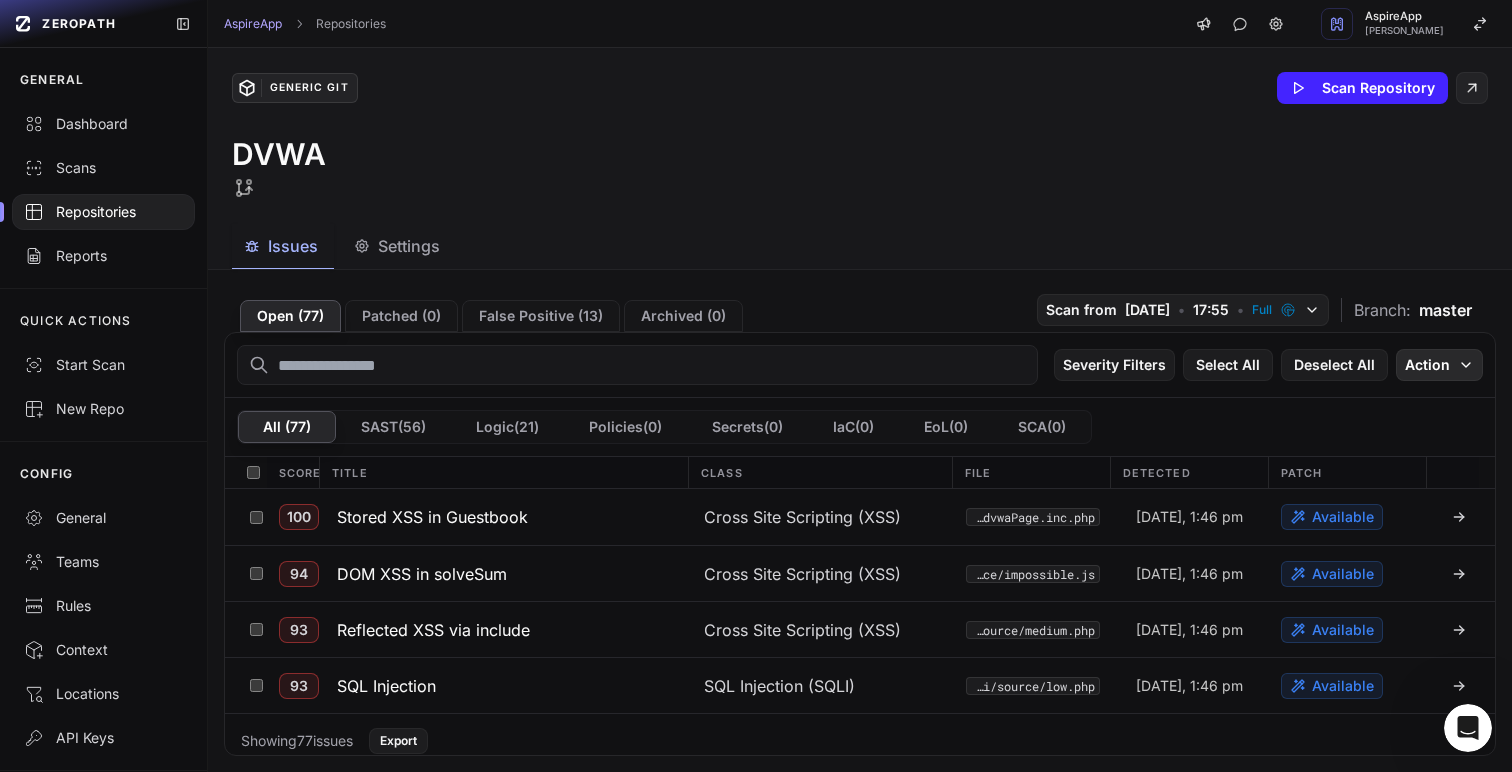 click on "Action" 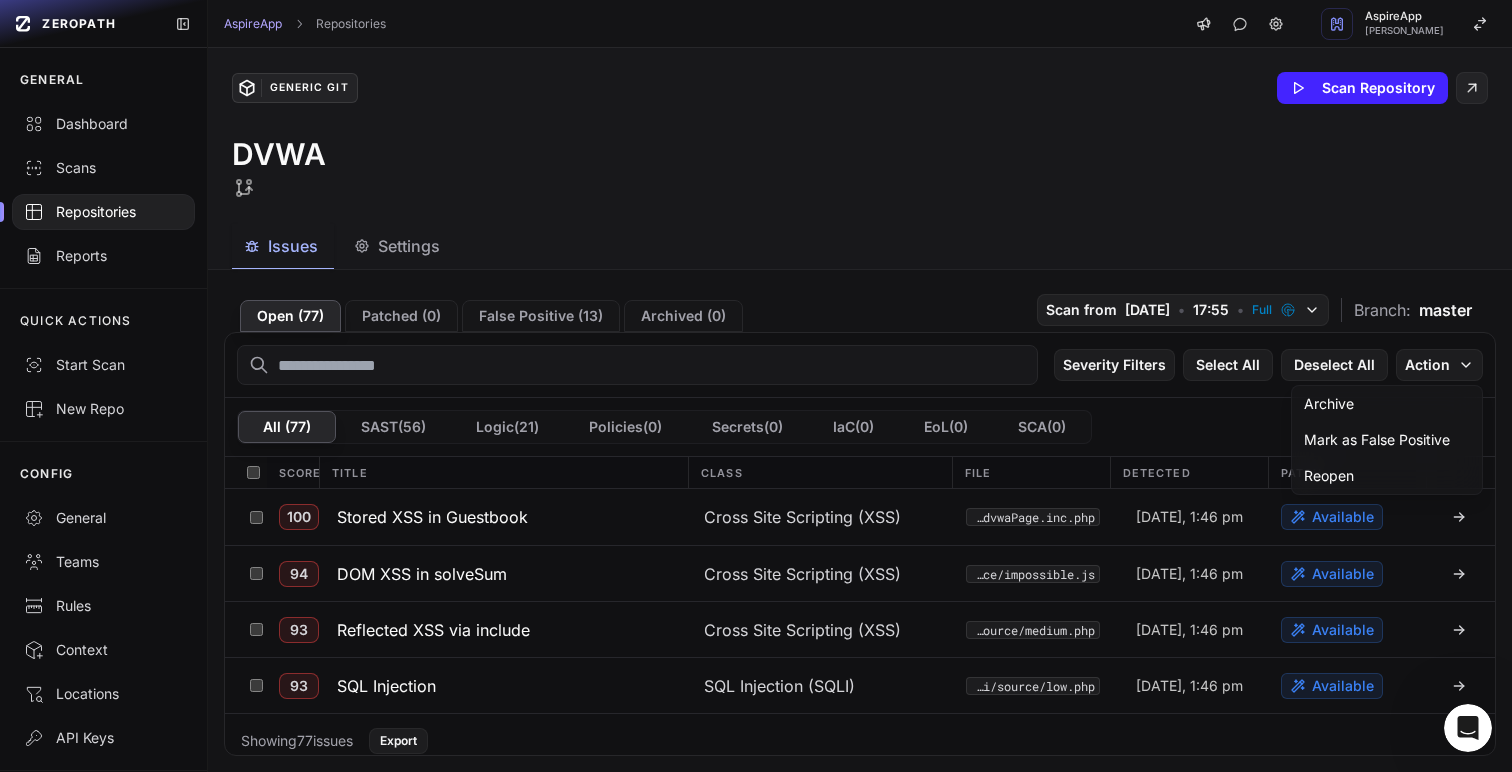 click on "DVWA" at bounding box center [860, 168] 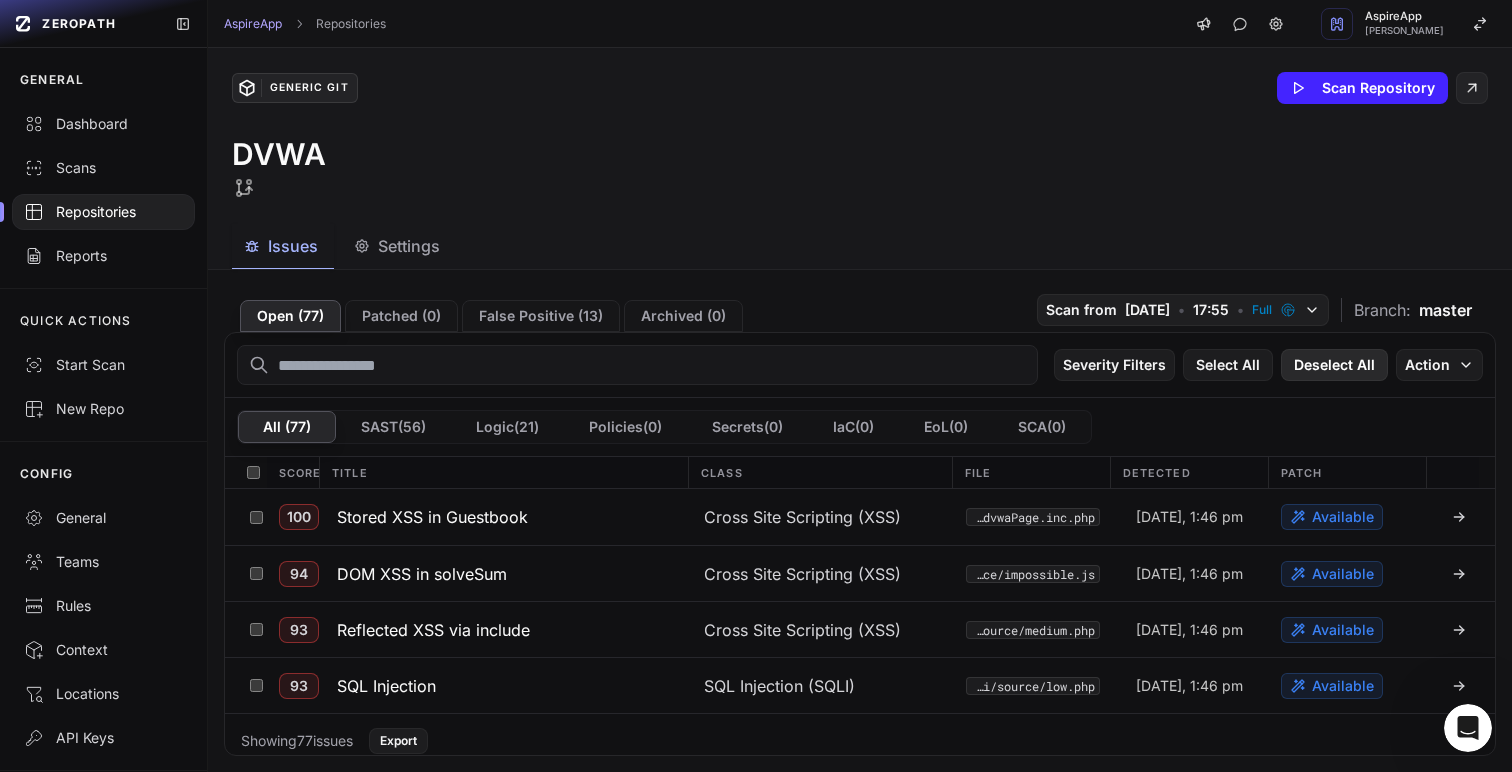 click on "Deselect All" 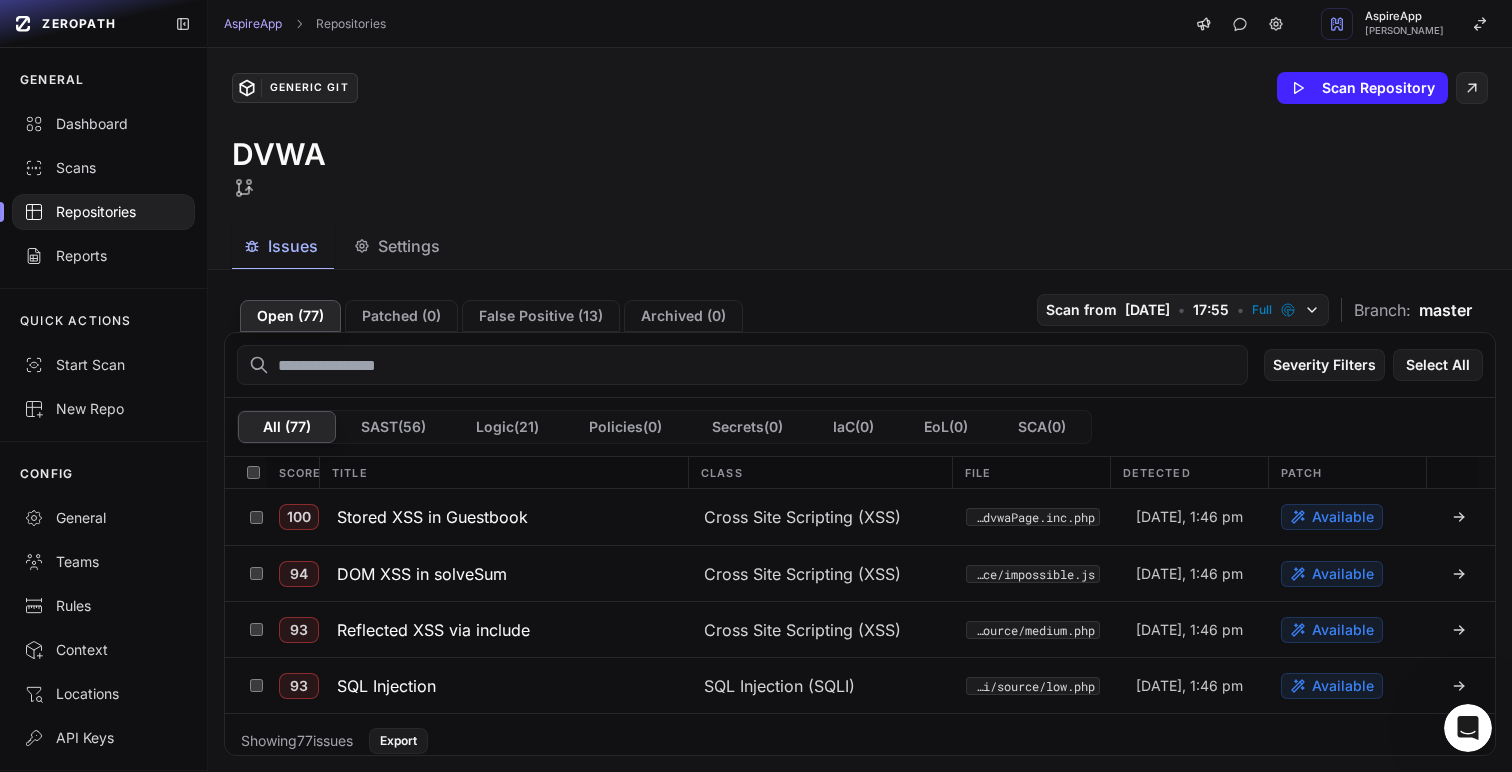 click on "DVWA" at bounding box center [860, 168] 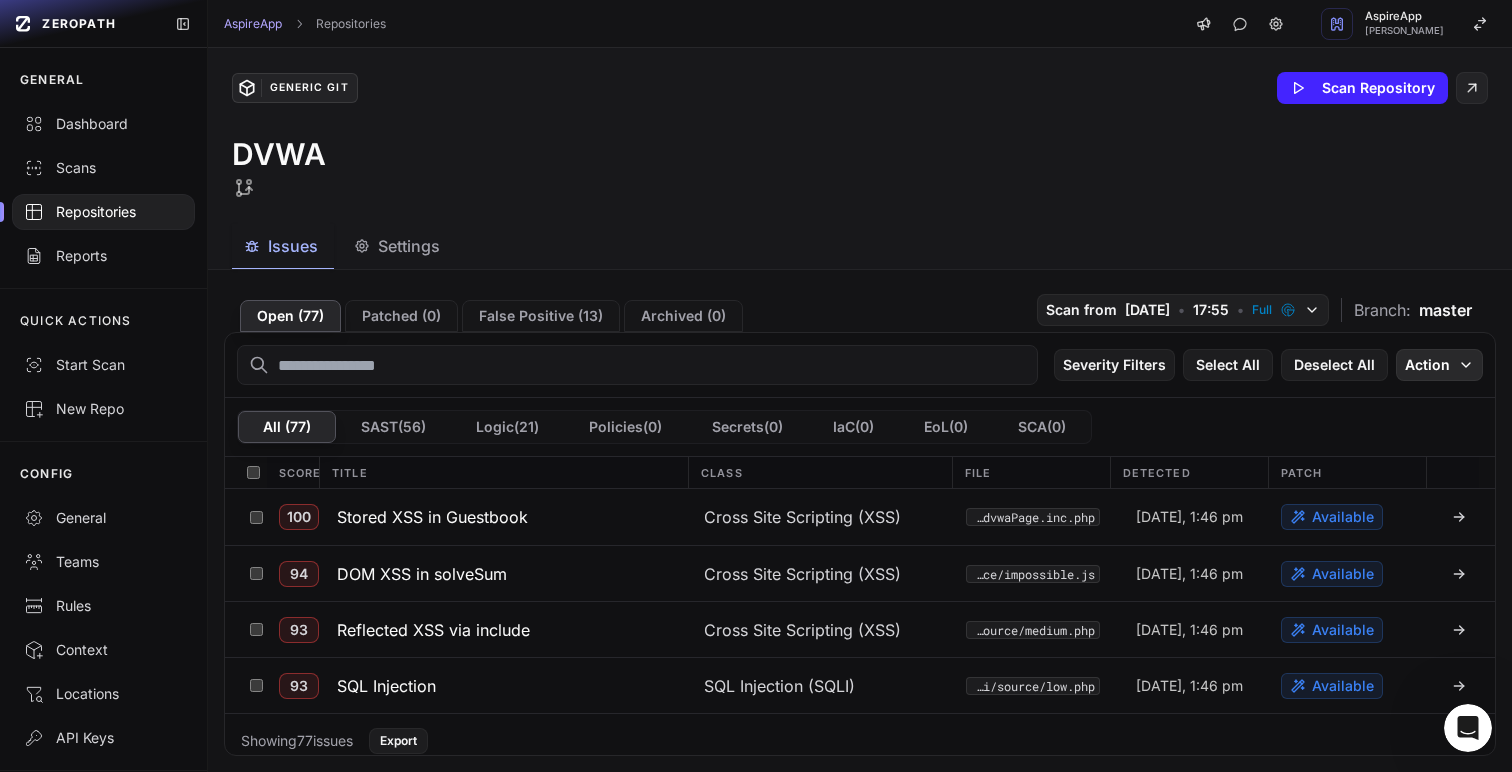click on "Action" 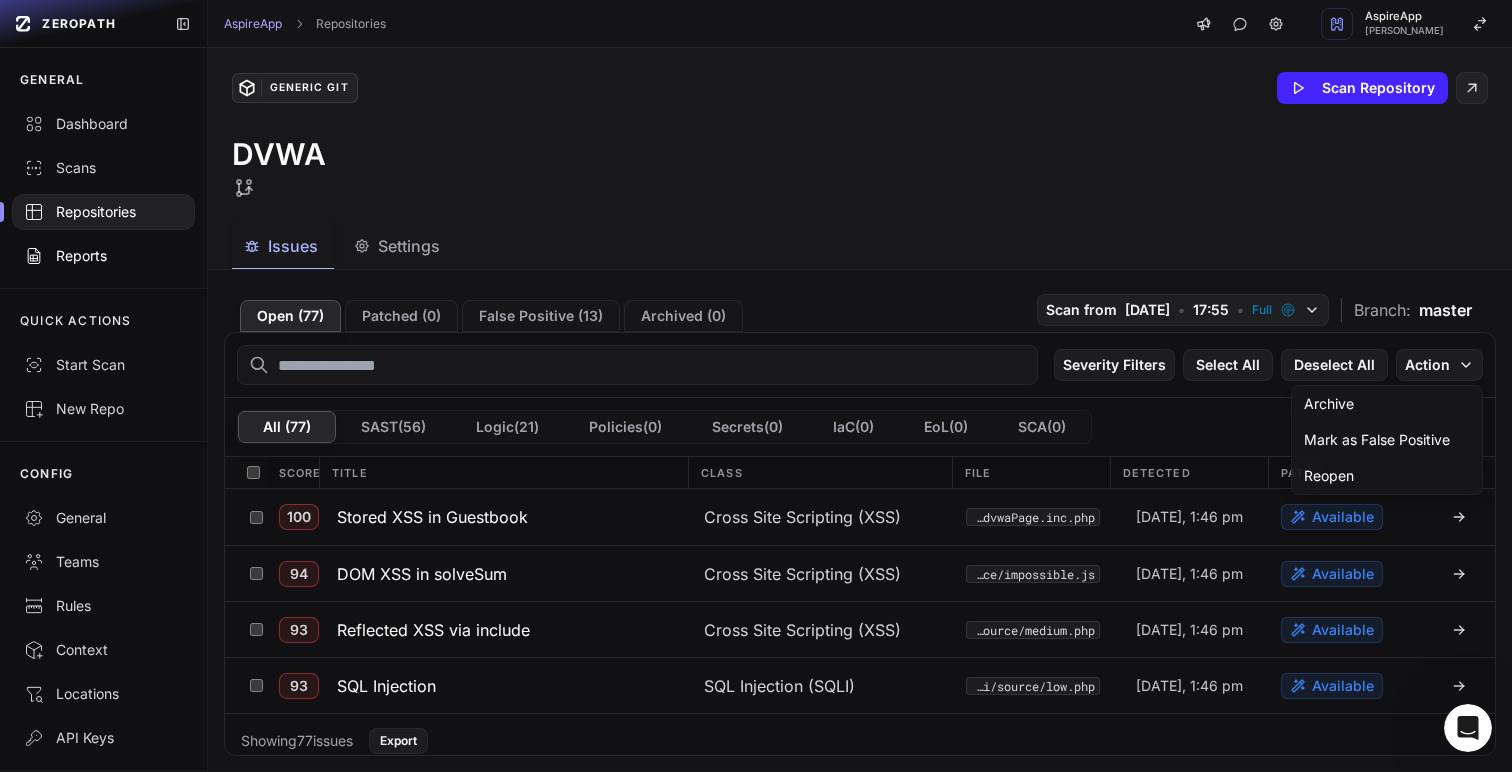 click on "Reports" at bounding box center [103, 256] 